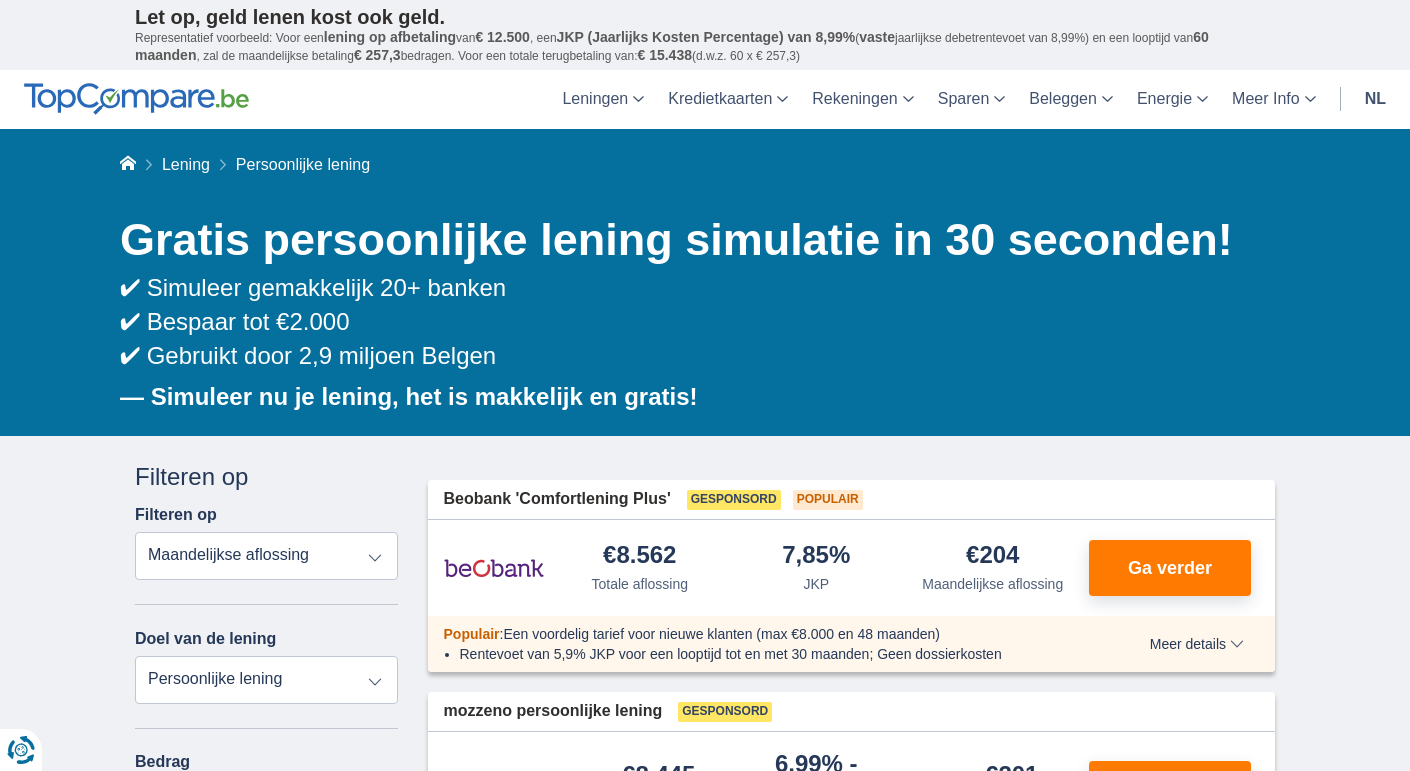 scroll, scrollTop: 0, scrollLeft: 0, axis: both 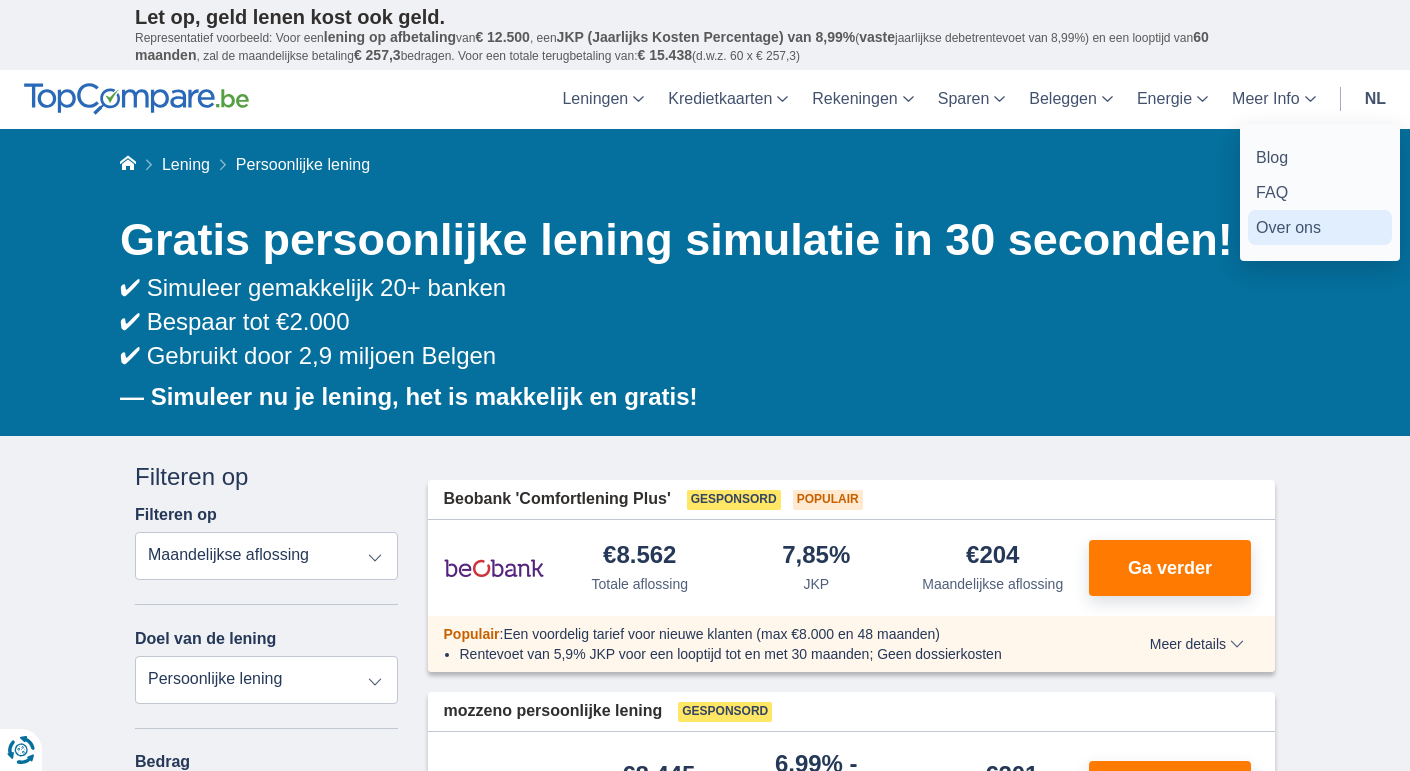 click on "Over ons" at bounding box center [1320, 227] 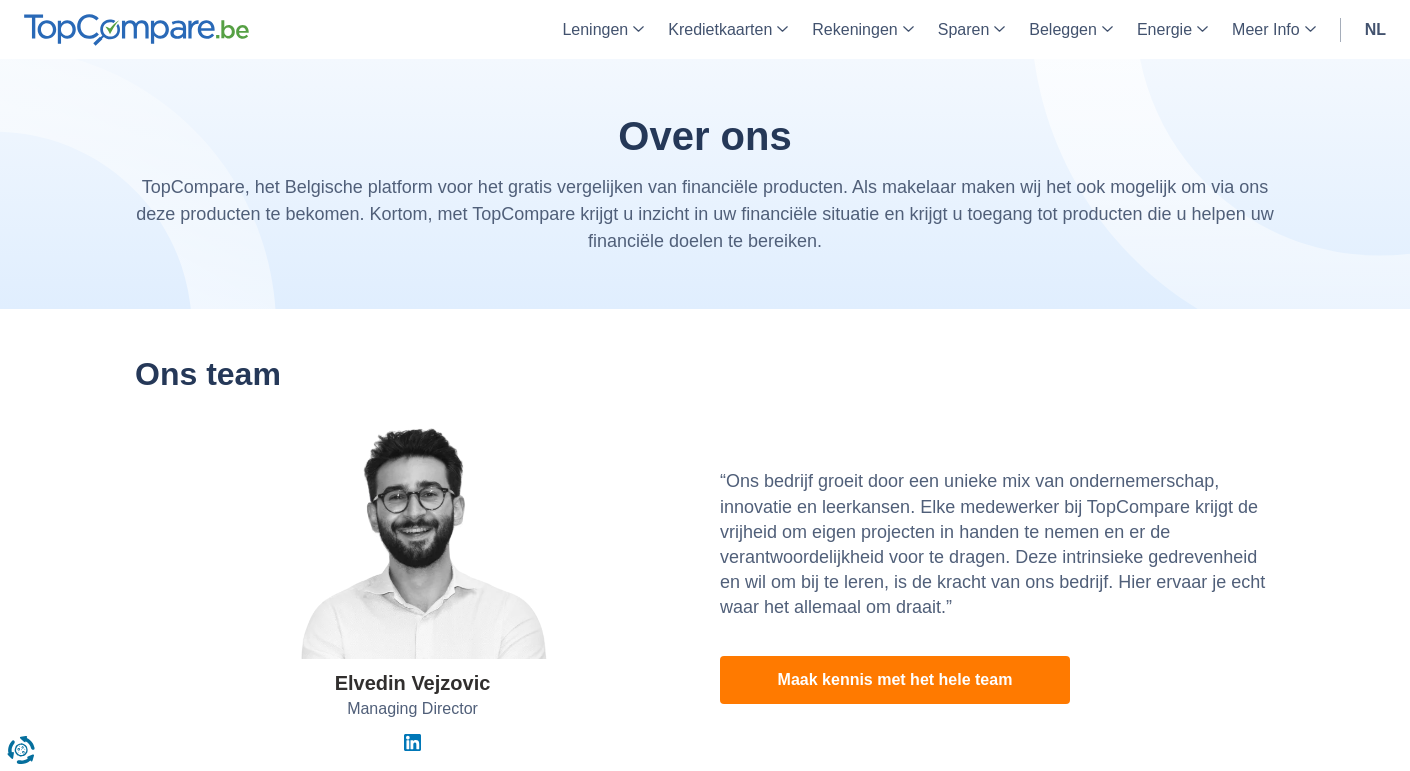 scroll, scrollTop: 0, scrollLeft: 0, axis: both 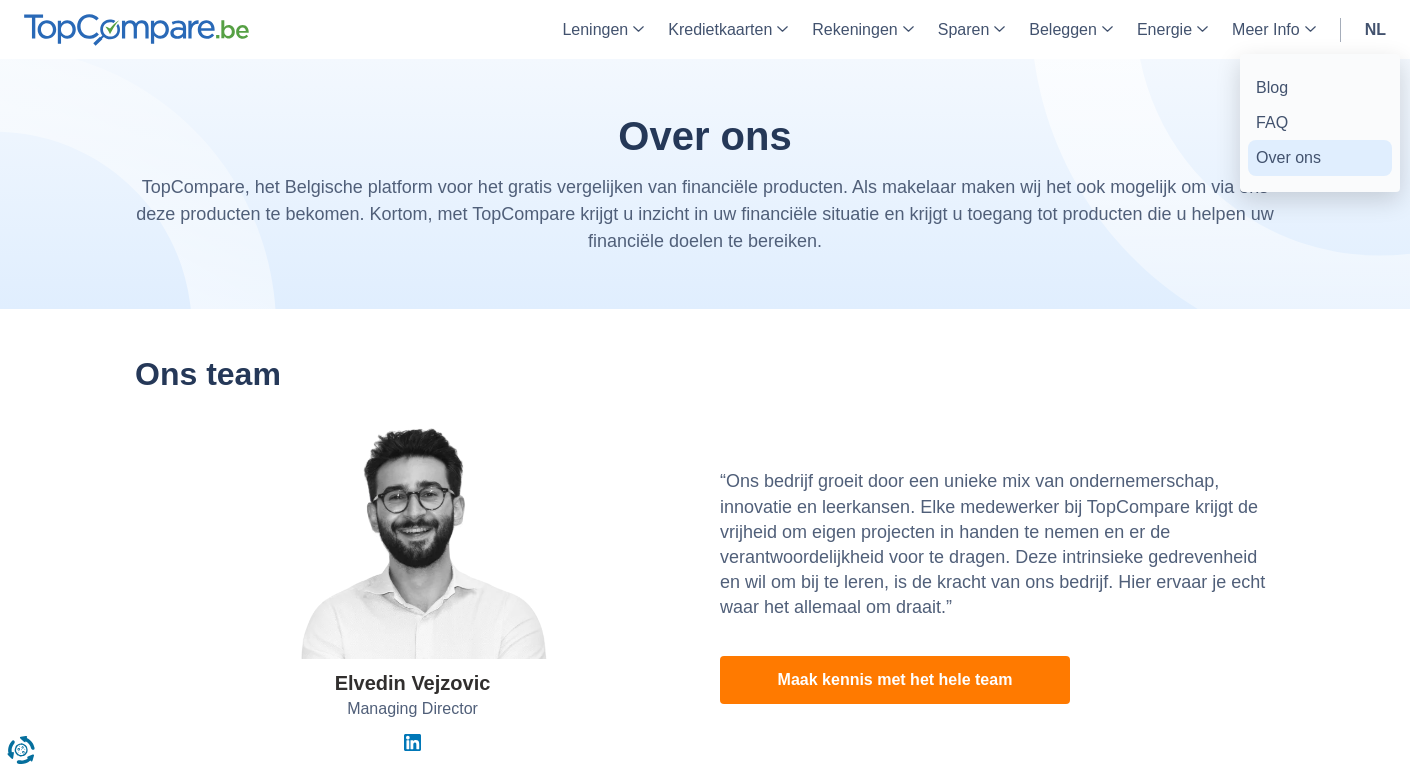click on "Over ons" at bounding box center (1320, 157) 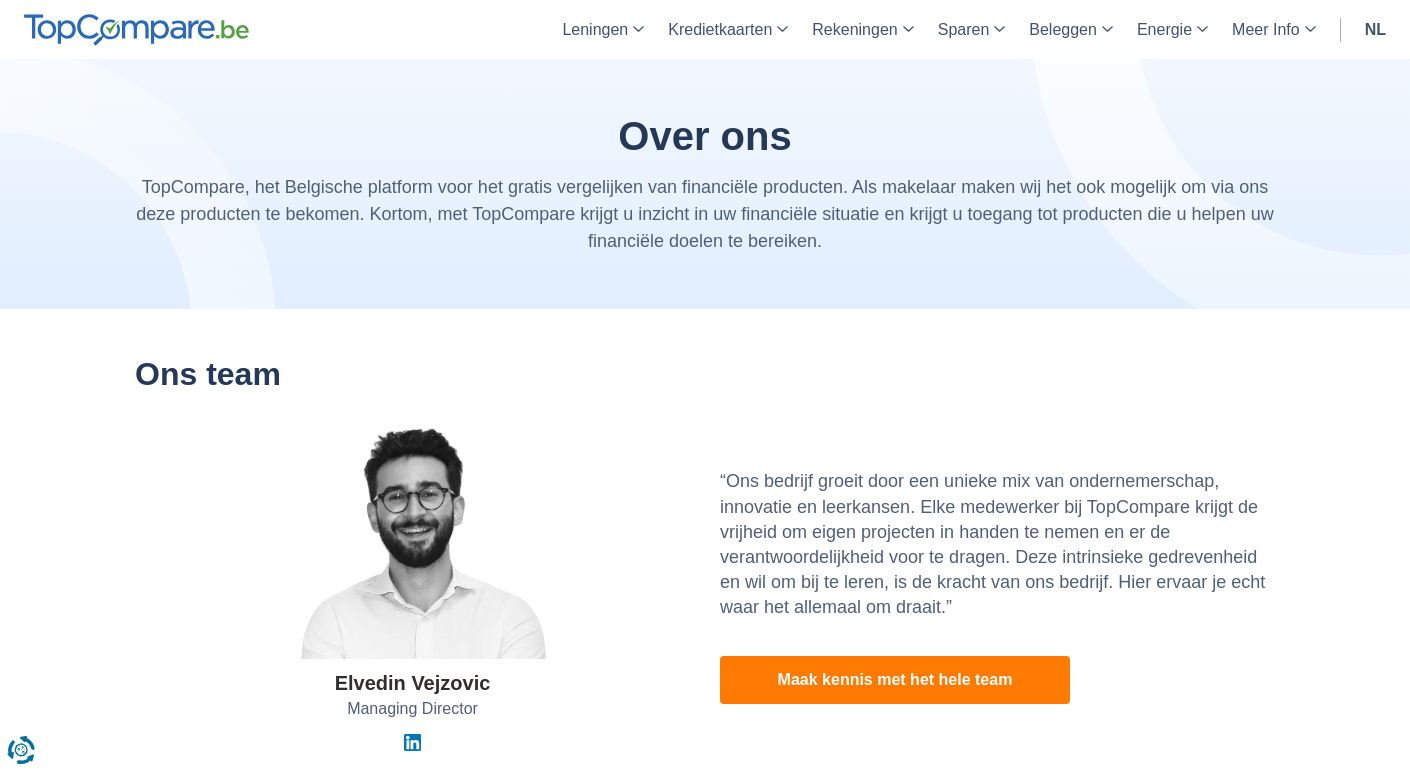 scroll, scrollTop: 0, scrollLeft: 0, axis: both 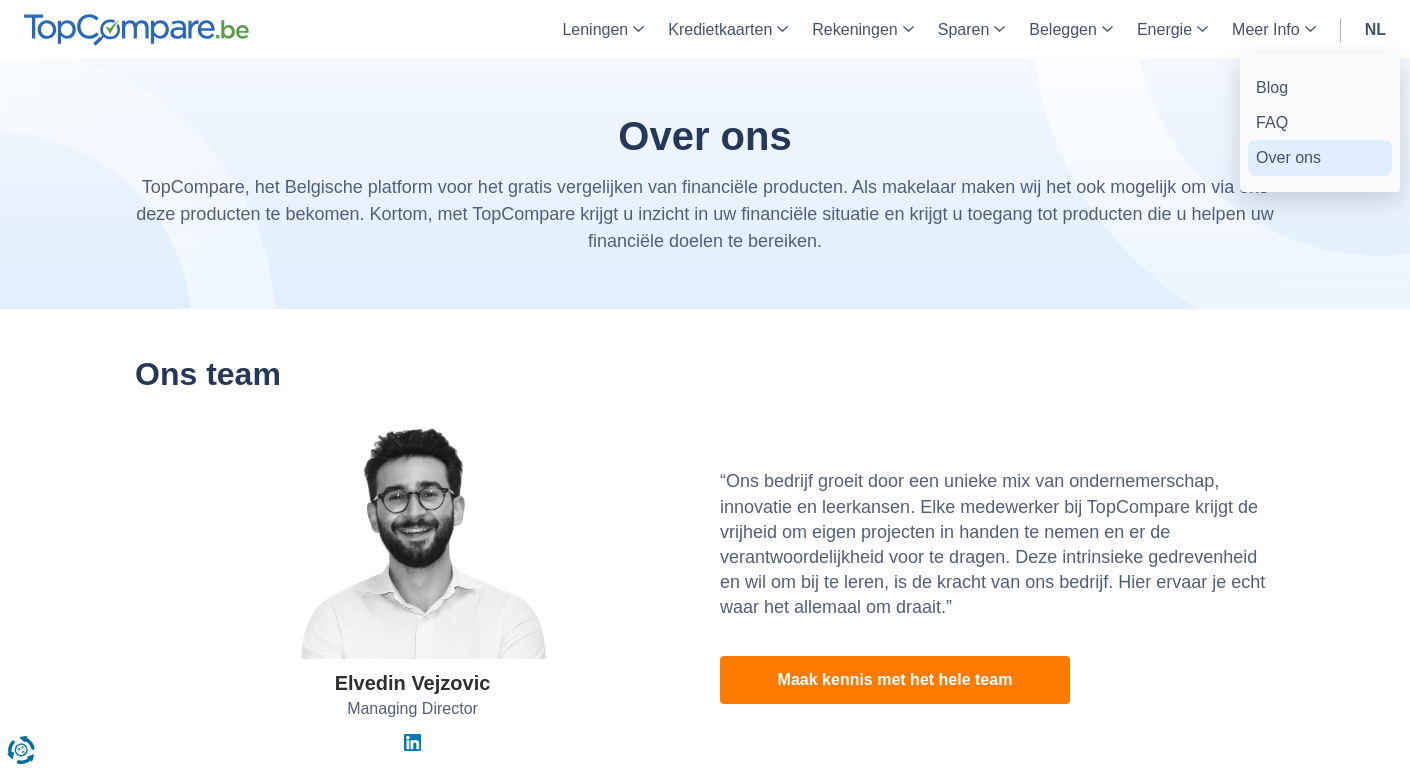 click on "Over ons" at bounding box center [1320, 157] 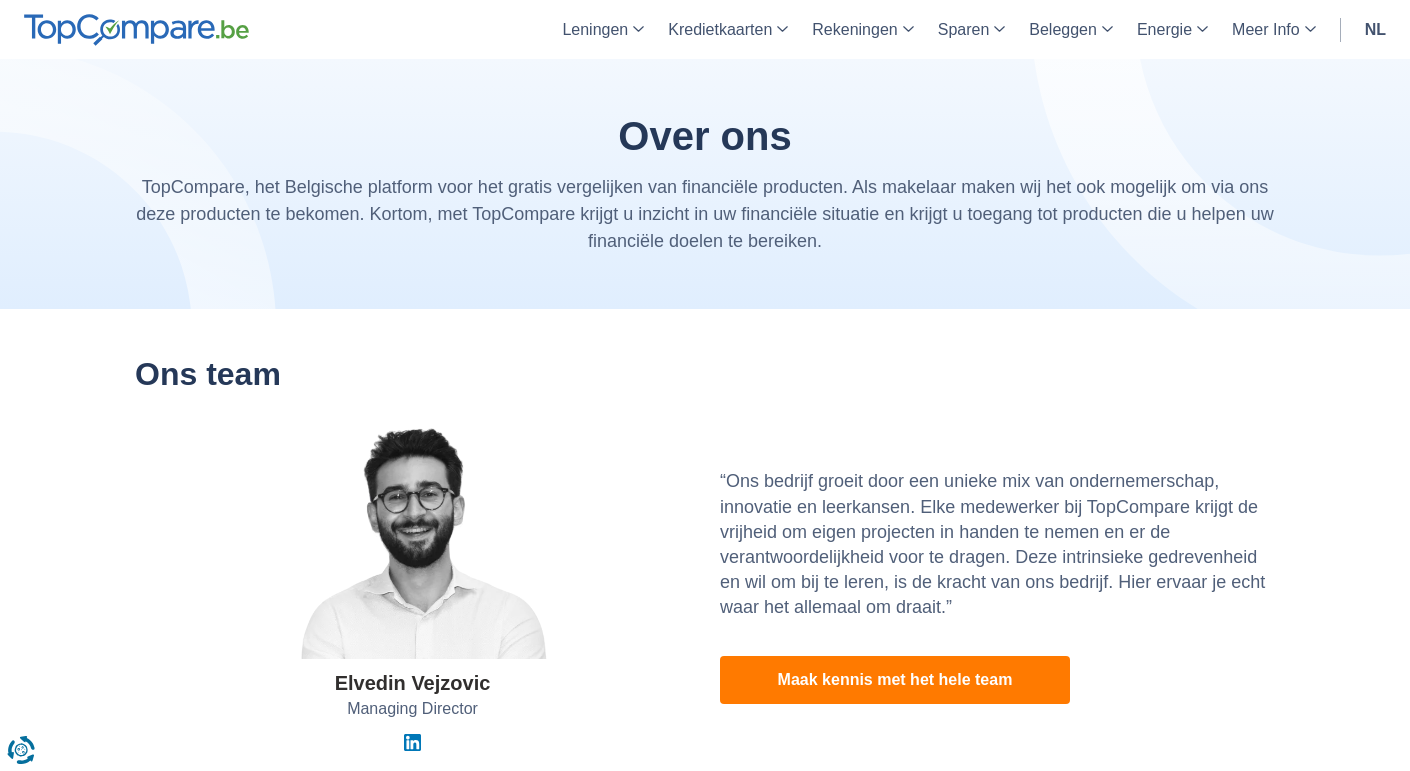 scroll, scrollTop: 0, scrollLeft: 0, axis: both 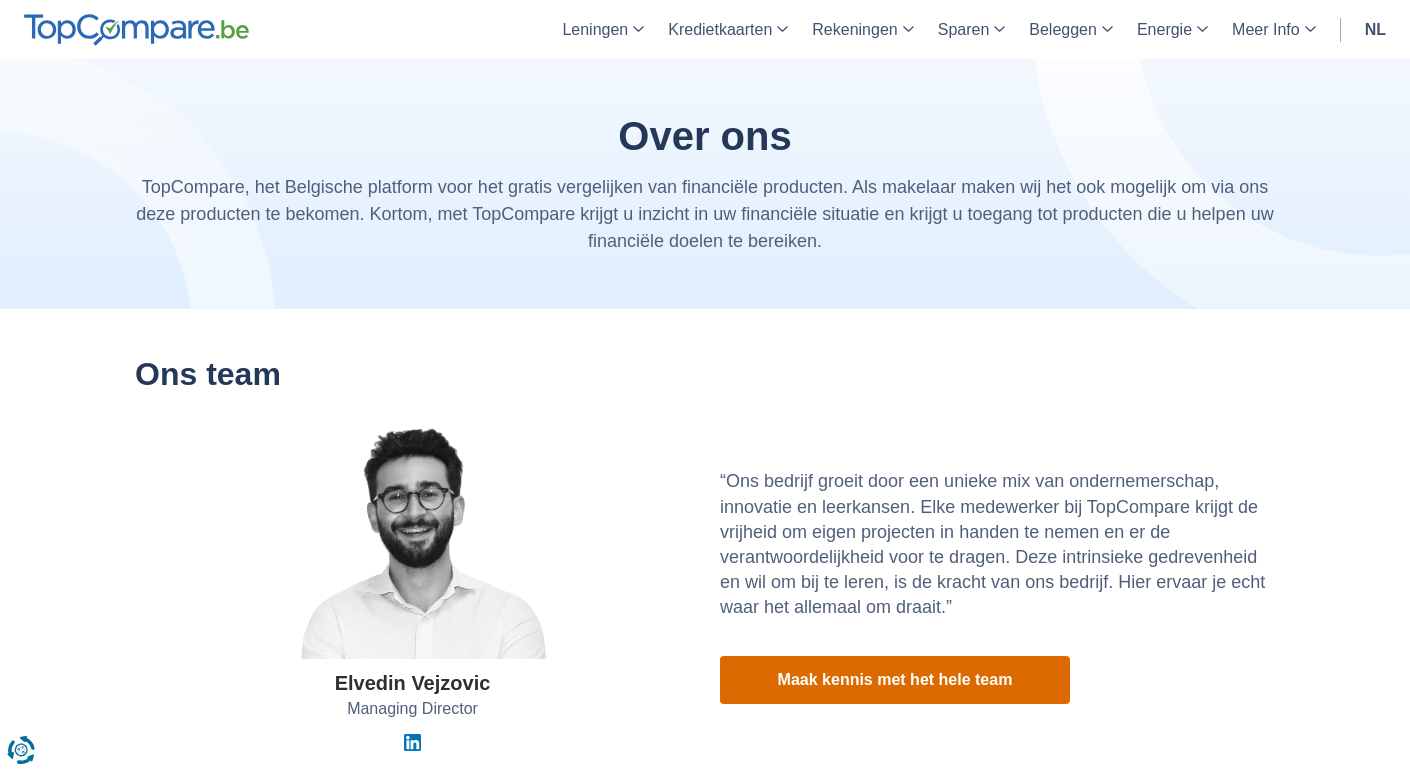 click on "Maak kennis met het hele team" at bounding box center [895, 680] 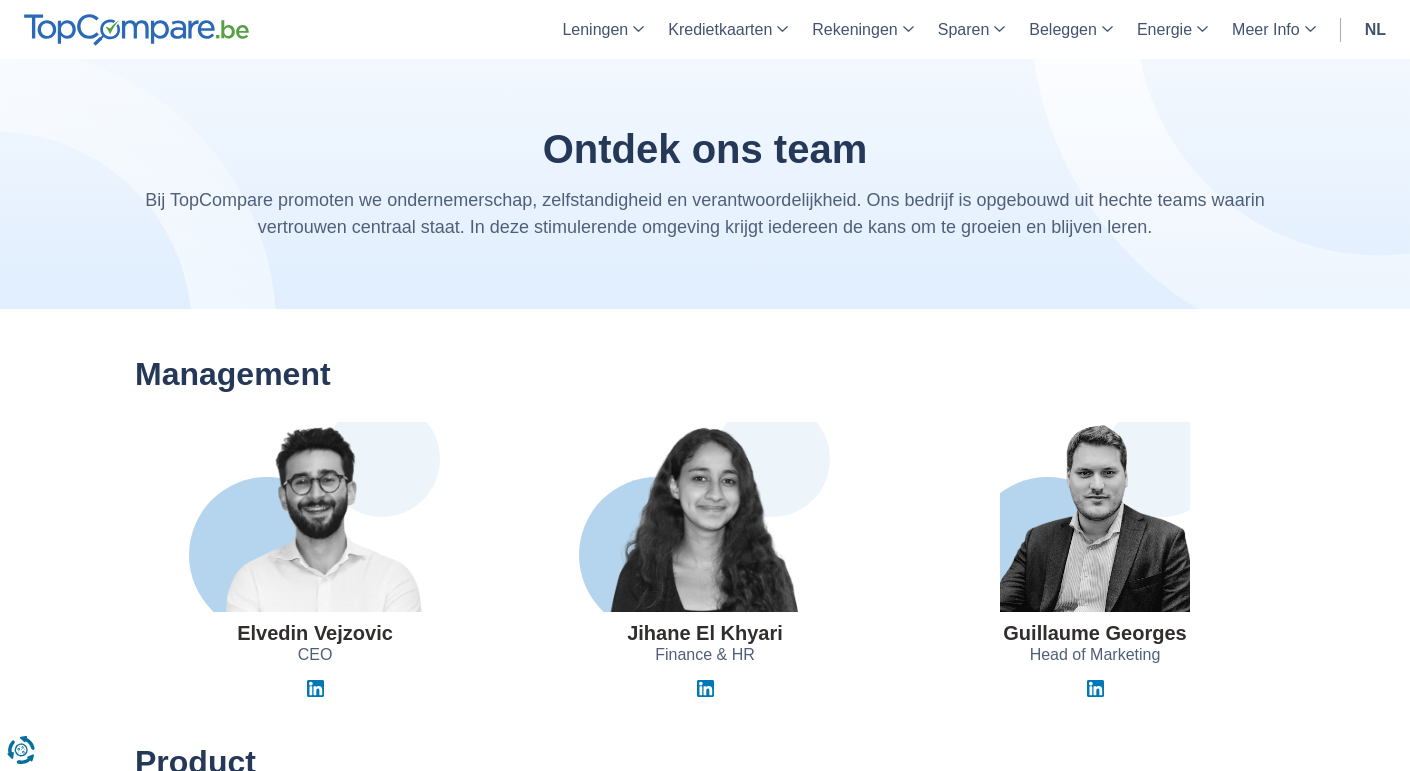 scroll, scrollTop: 0, scrollLeft: 0, axis: both 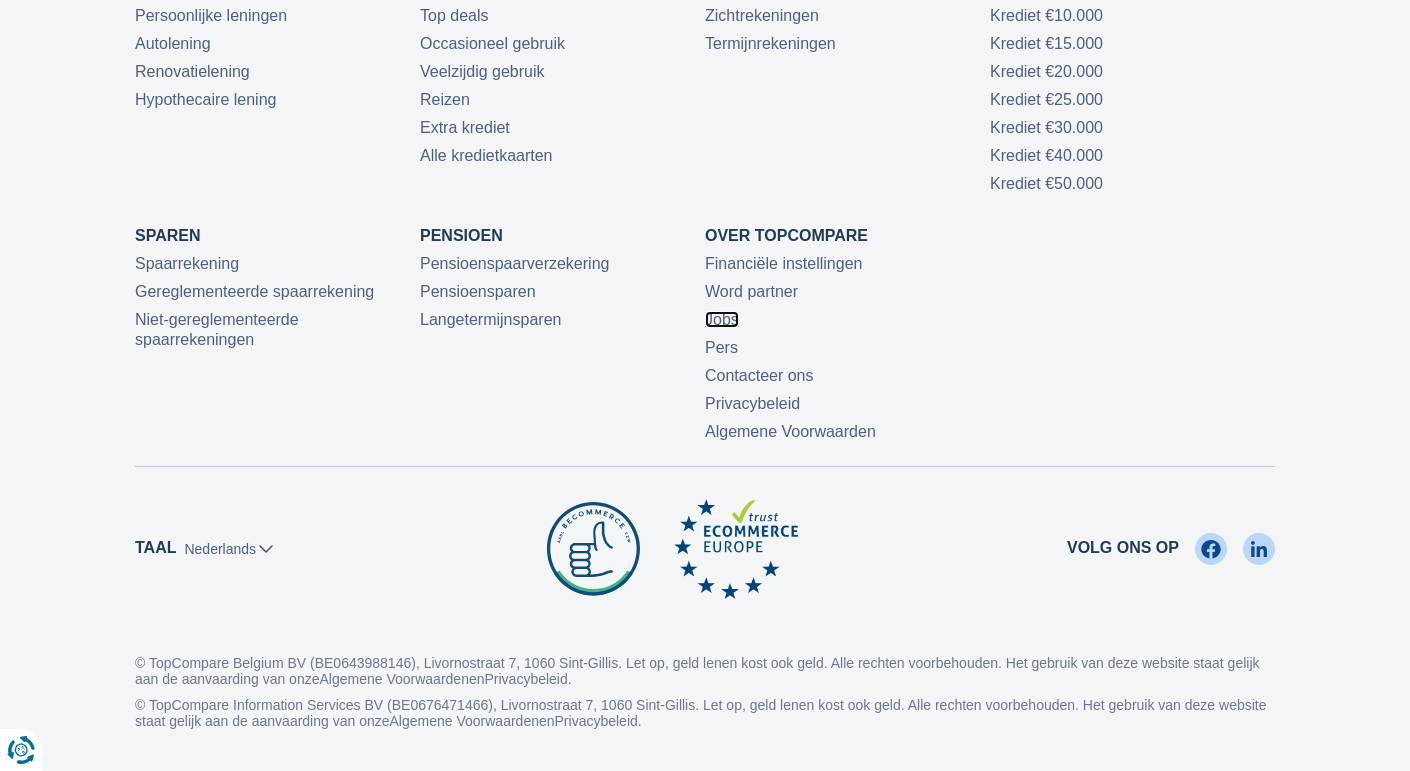 click on "Jobs" at bounding box center (722, 319) 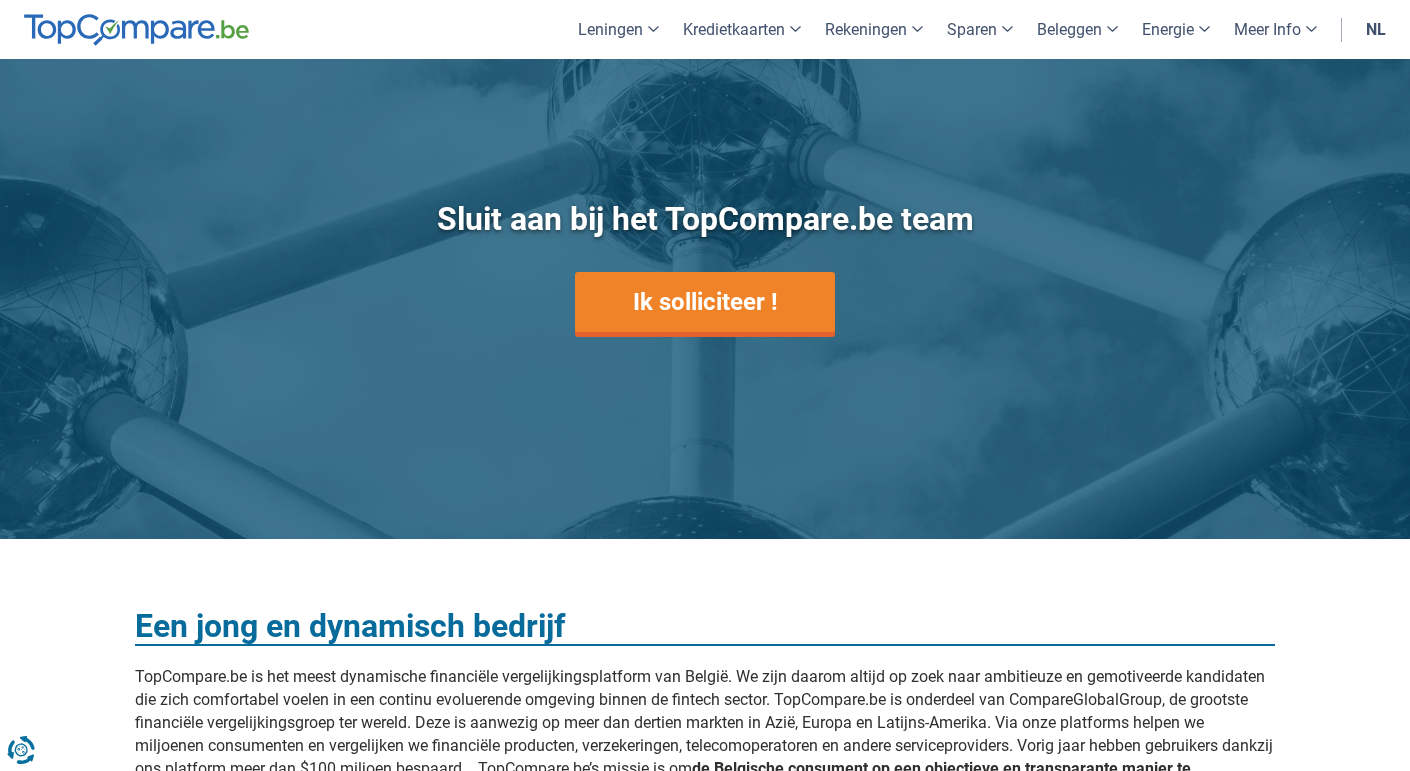 scroll, scrollTop: 656, scrollLeft: 0, axis: vertical 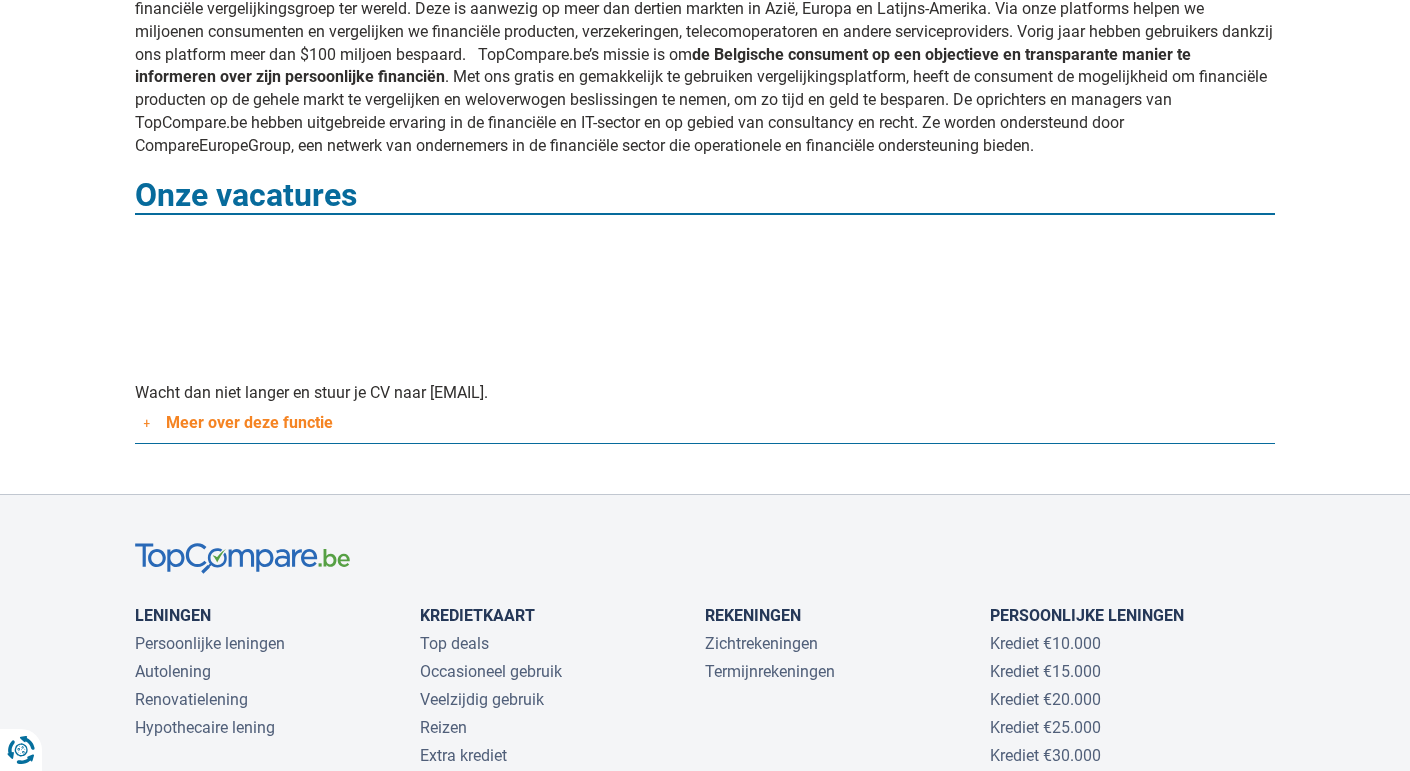 click on "Sta je klaar om je carrière een geweldige start te geven en onze toekomstige digital advertising wizard te worden? Dan hebben wij de perfecte job voor jou! Wij zoeken iemand die ons kan helpen in onze missie om opnieuw de macht aan de consument te geven. Bij ons krijg je de kans om te werken voor de populairste fintechplatform van België. Klinkt dat als muziek in de oren?" at bounding box center (705, 337) 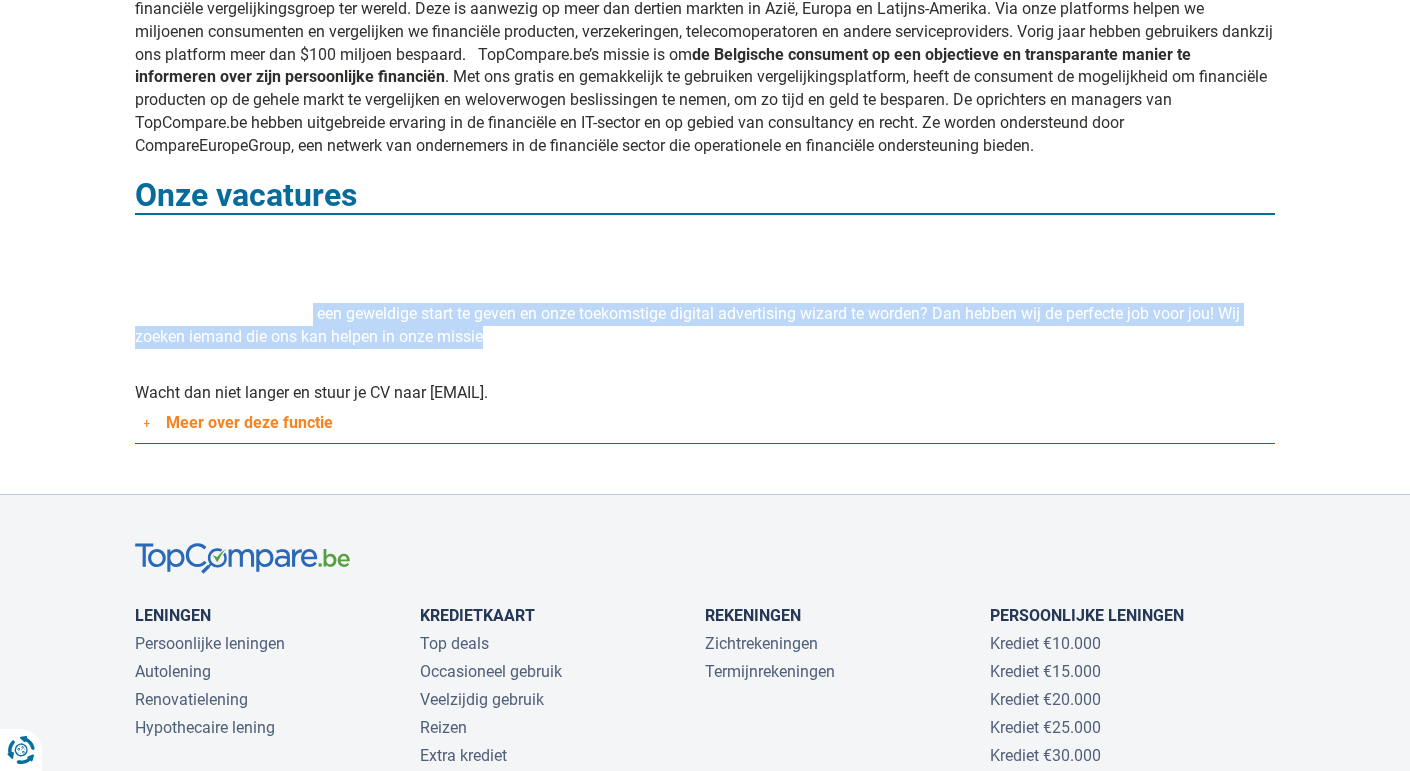 drag, startPoint x: 312, startPoint y: 321, endPoint x: 439, endPoint y: 326, distance: 127.09839 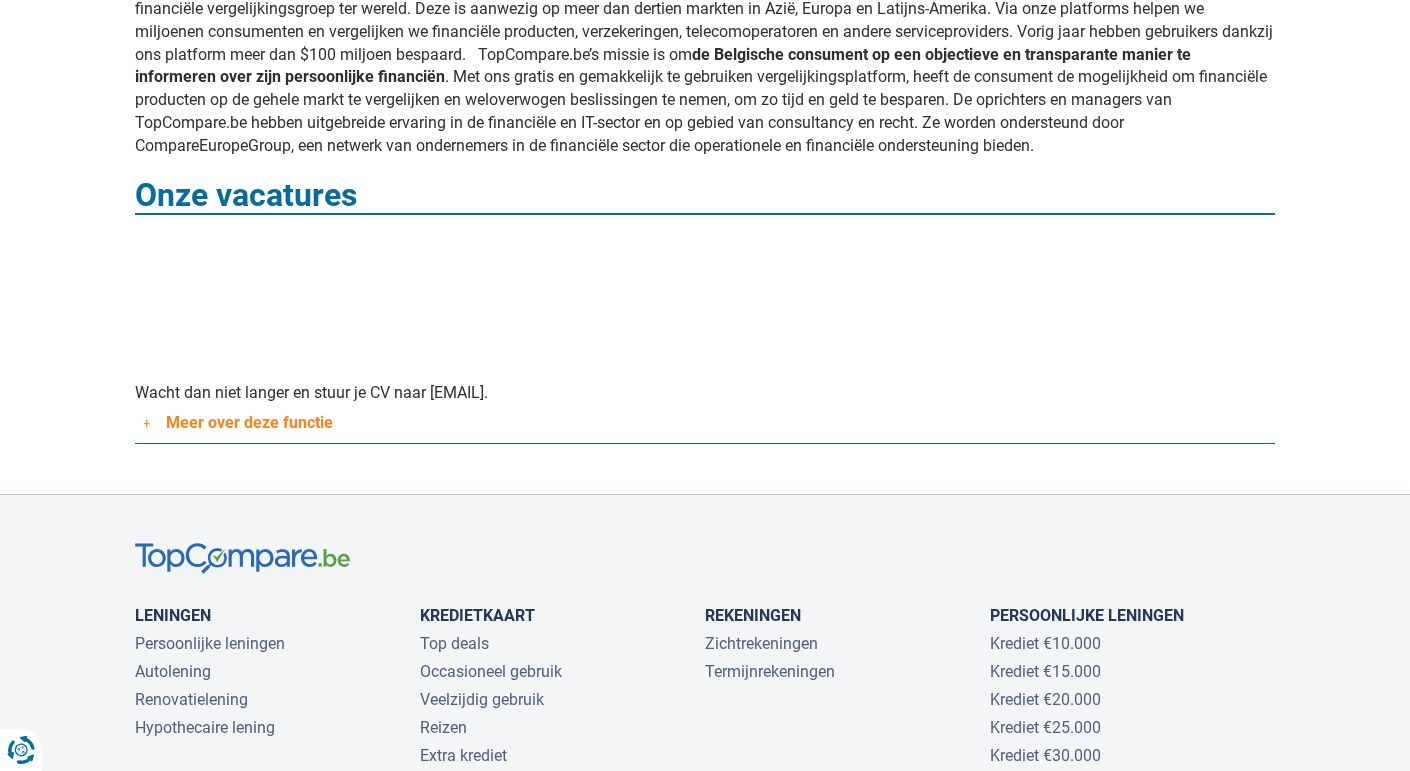 drag, startPoint x: 122, startPoint y: 221, endPoint x: 626, endPoint y: 395, distance: 533.19037 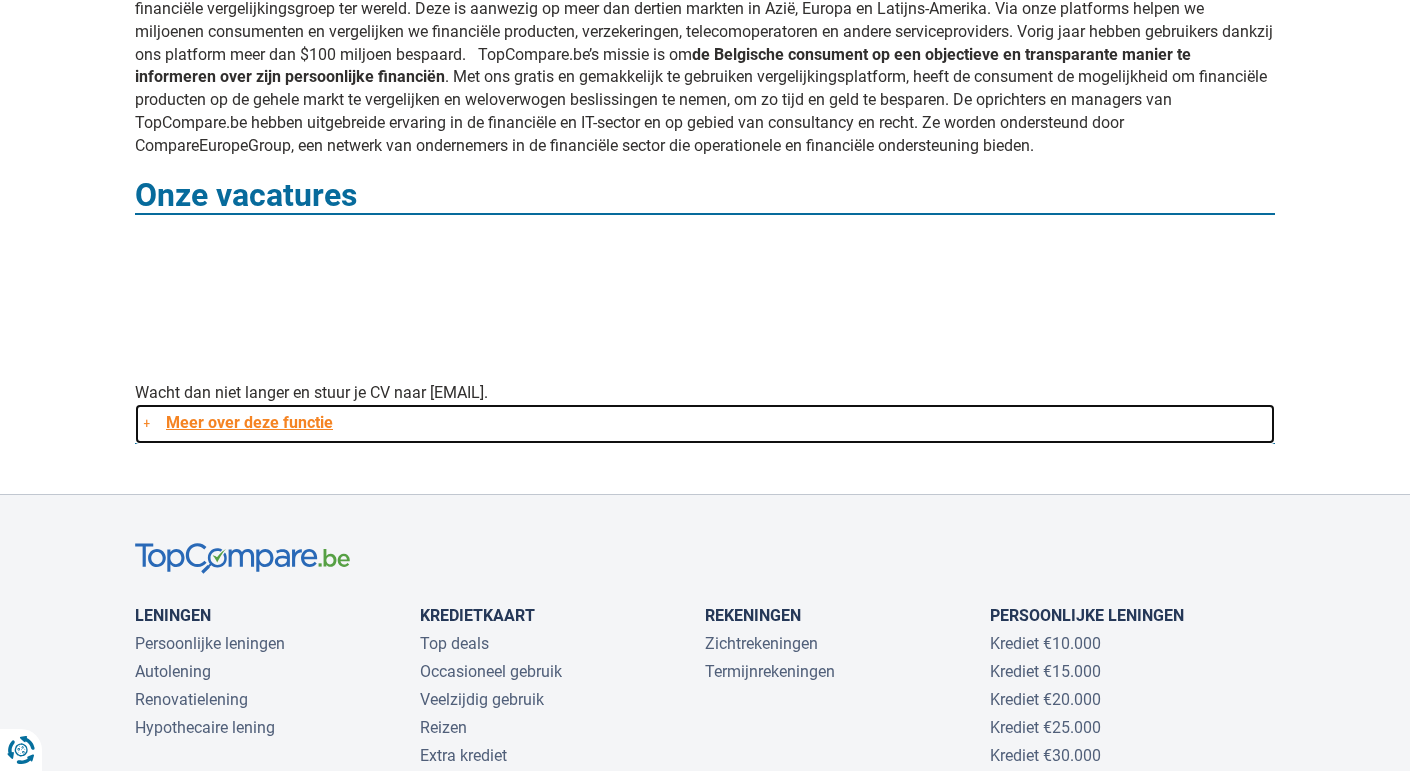 click on "Meer over deze functie" at bounding box center [705, 424] 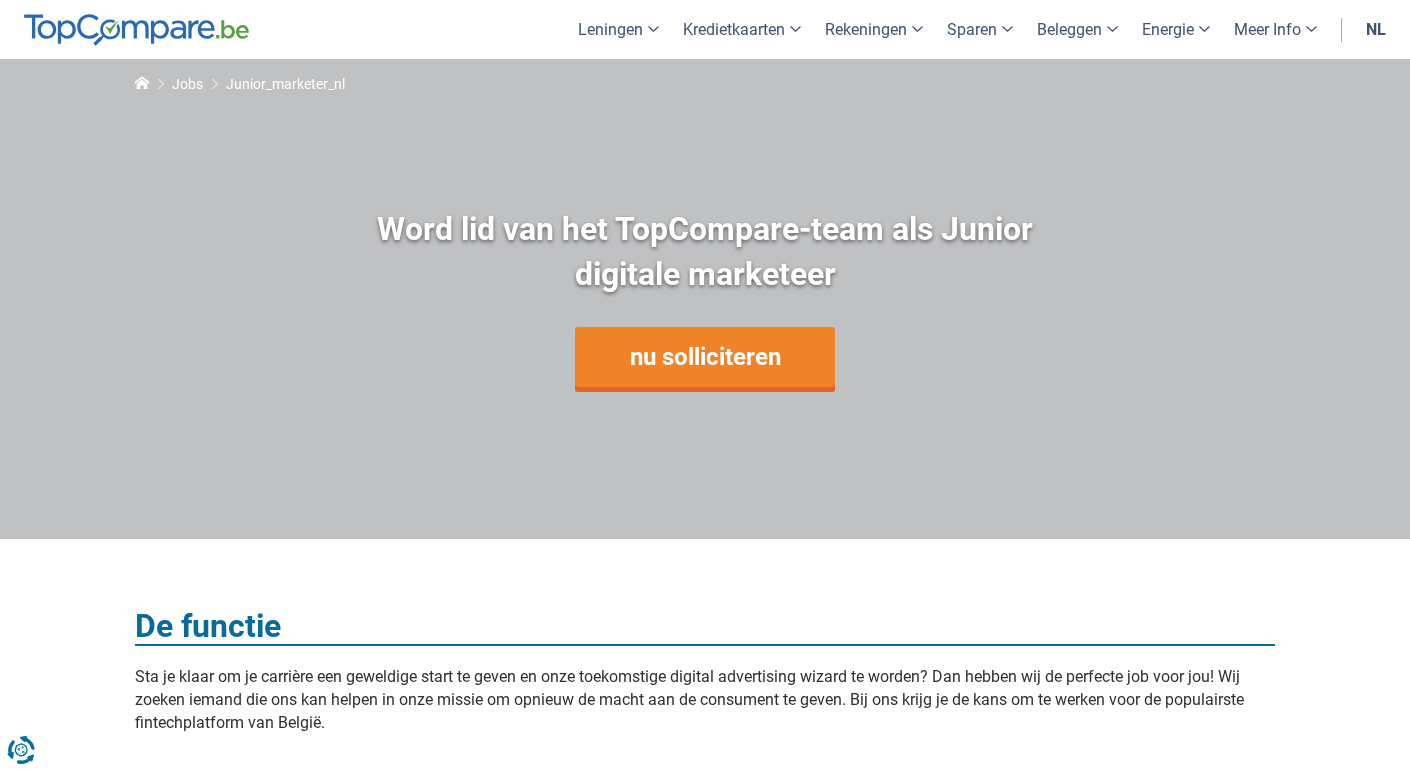 scroll, scrollTop: 0, scrollLeft: 0, axis: both 